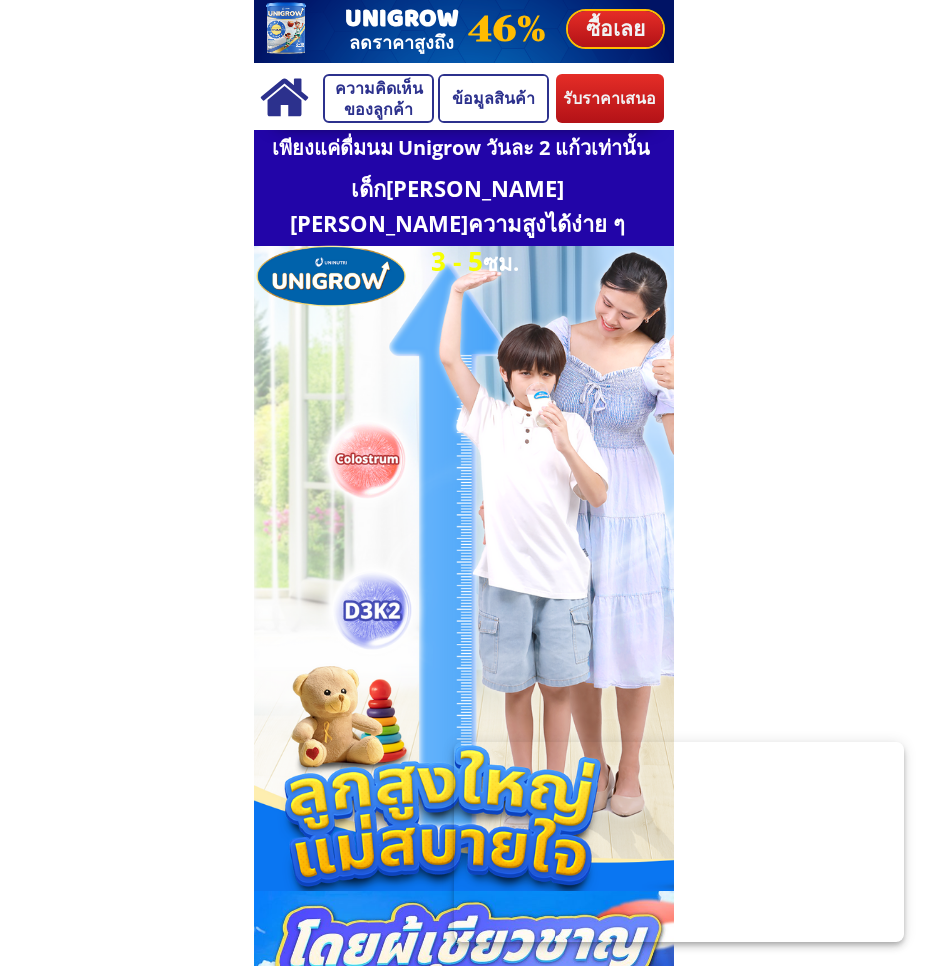 scroll, scrollTop: 0, scrollLeft: 0, axis: both 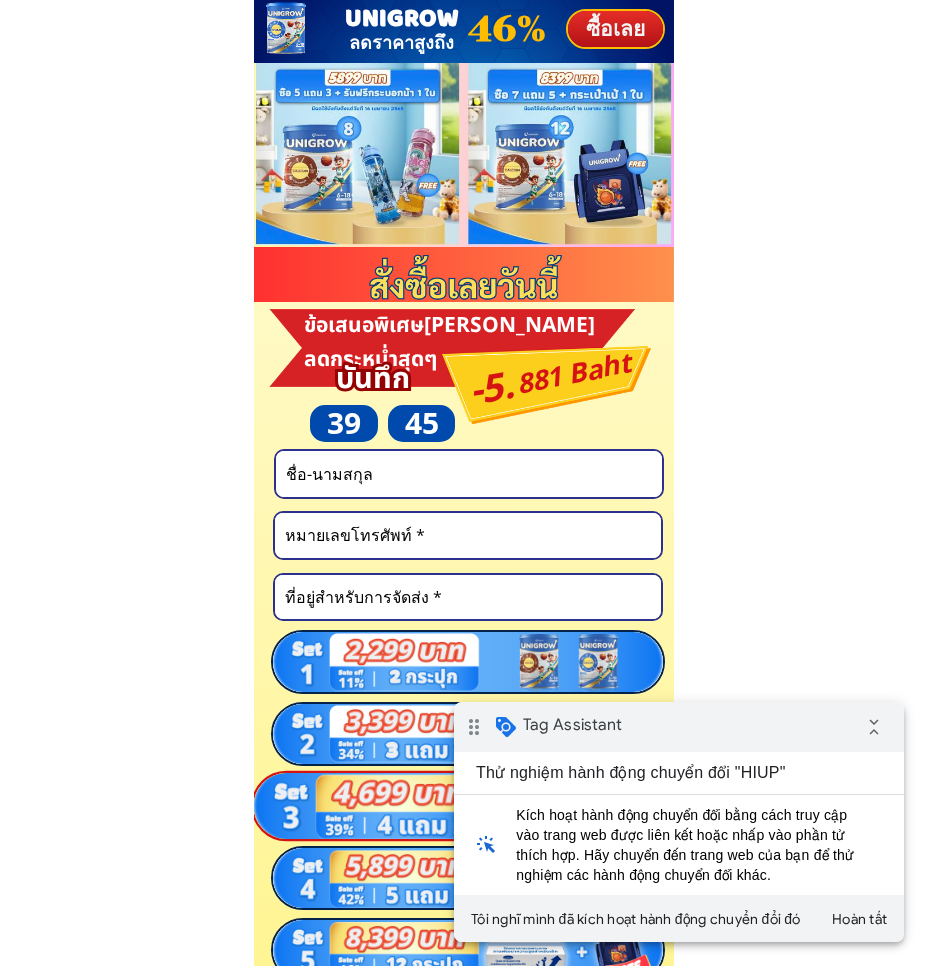 click at bounding box center [469, 474] 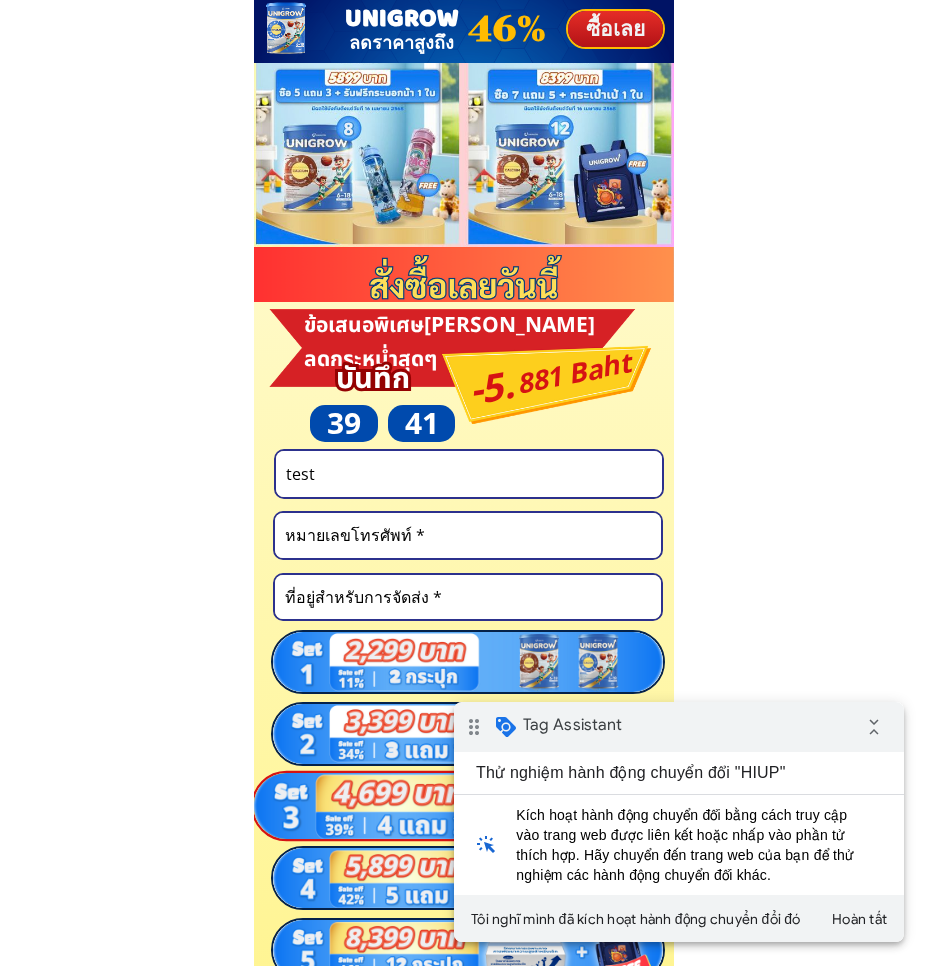 type on "test" 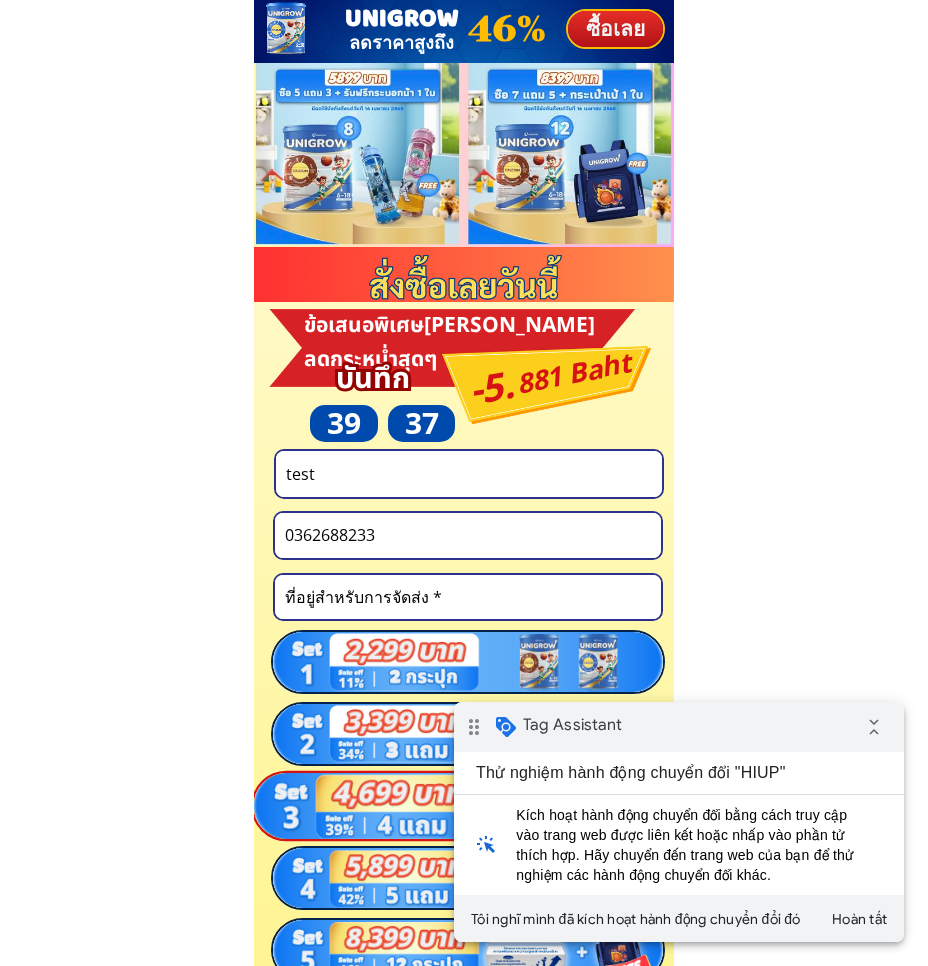 type on "0362688233" 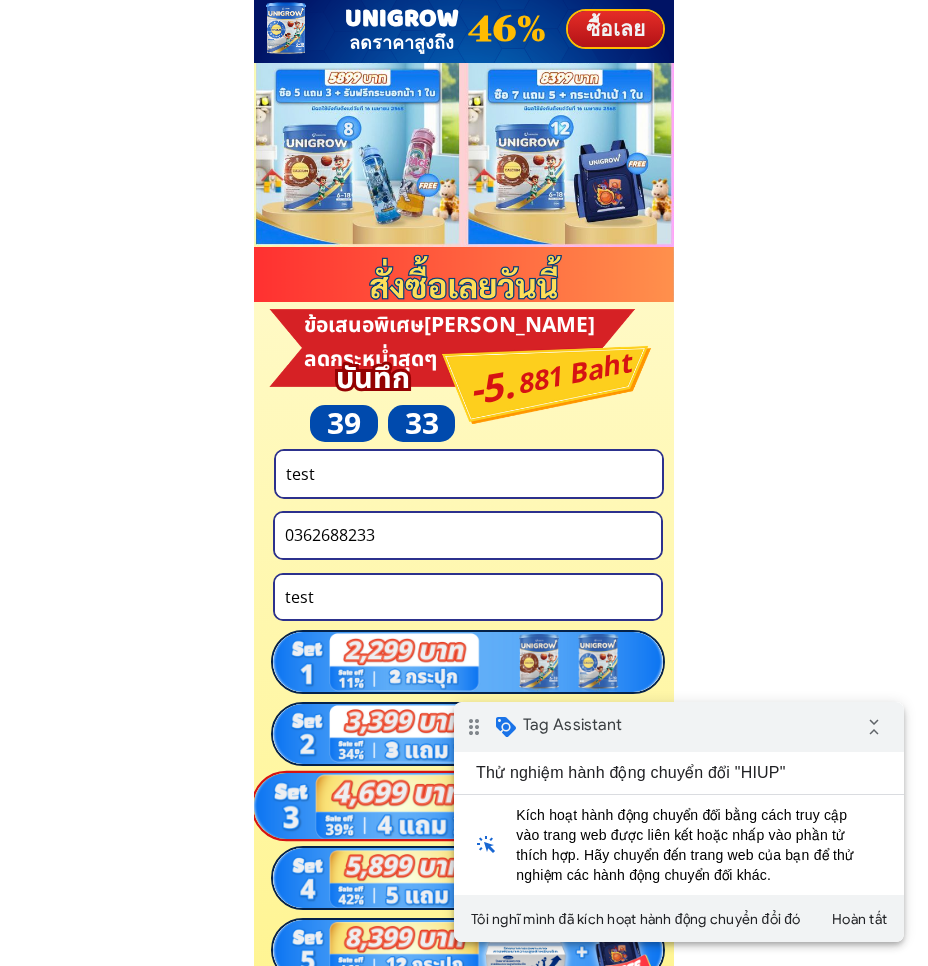 scroll, scrollTop: 7300, scrollLeft: 0, axis: vertical 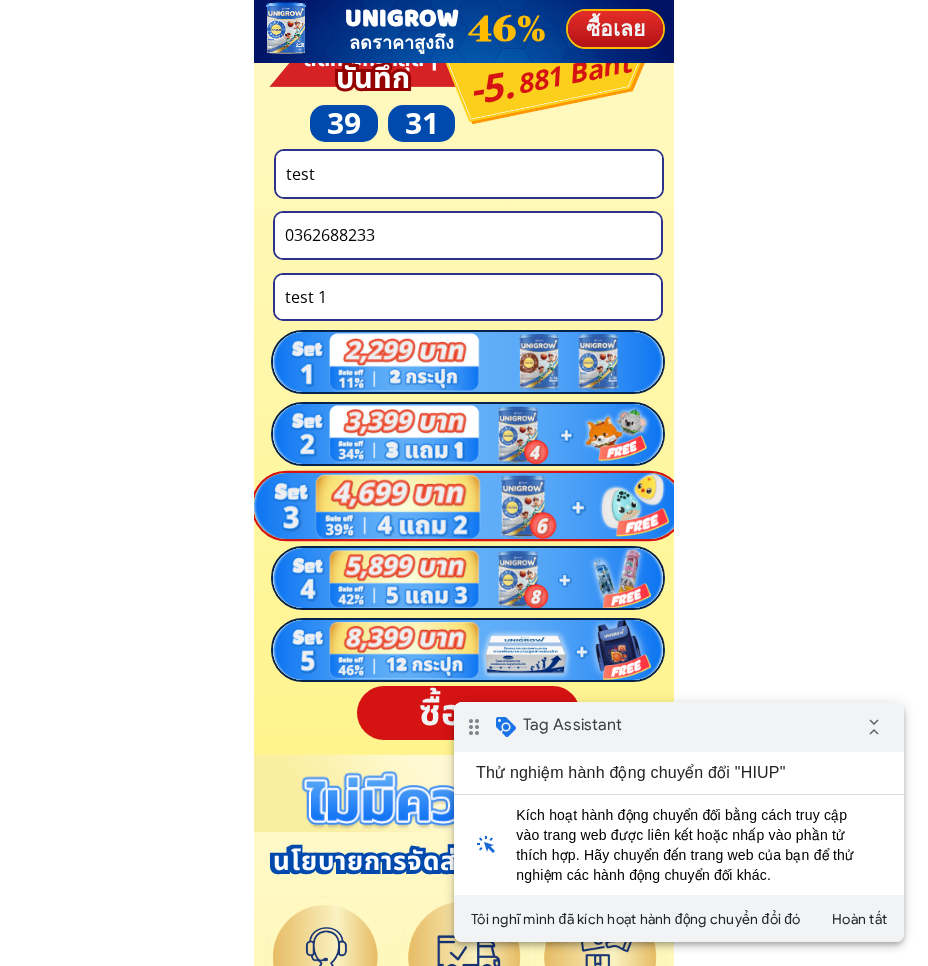 type on "test 1" 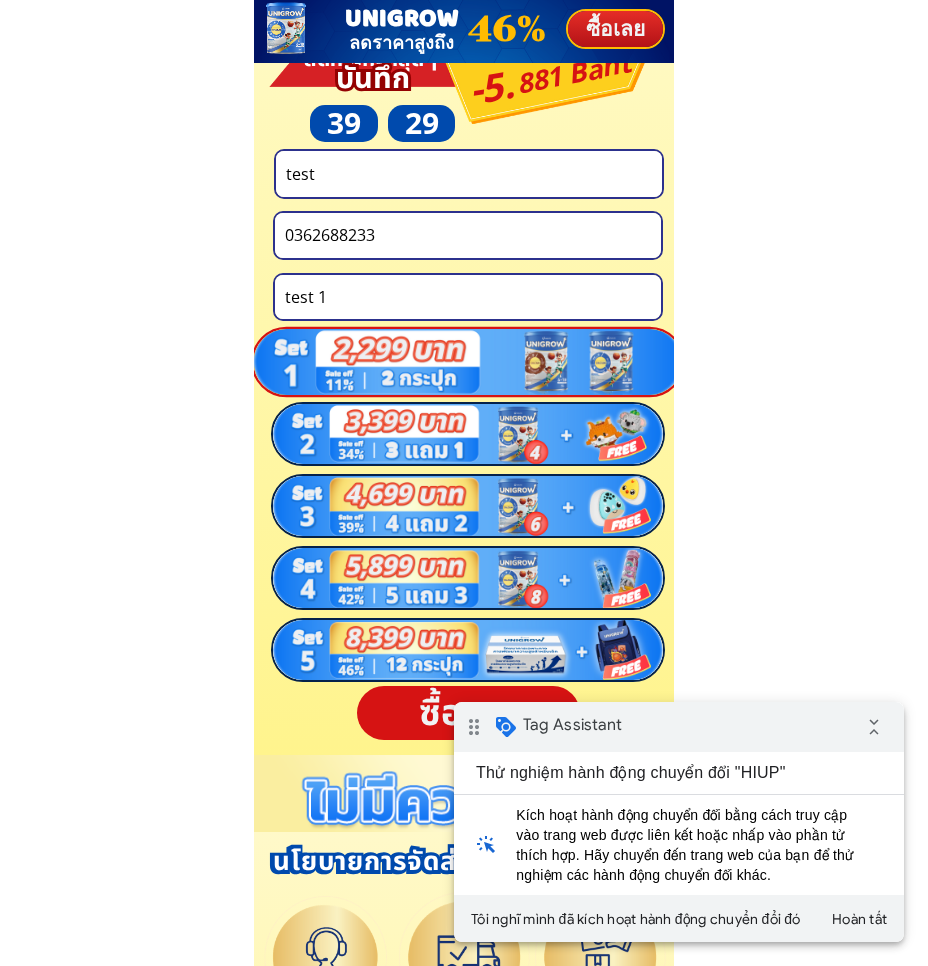 click on "ซื้อเลย" at bounding box center (468, 715) 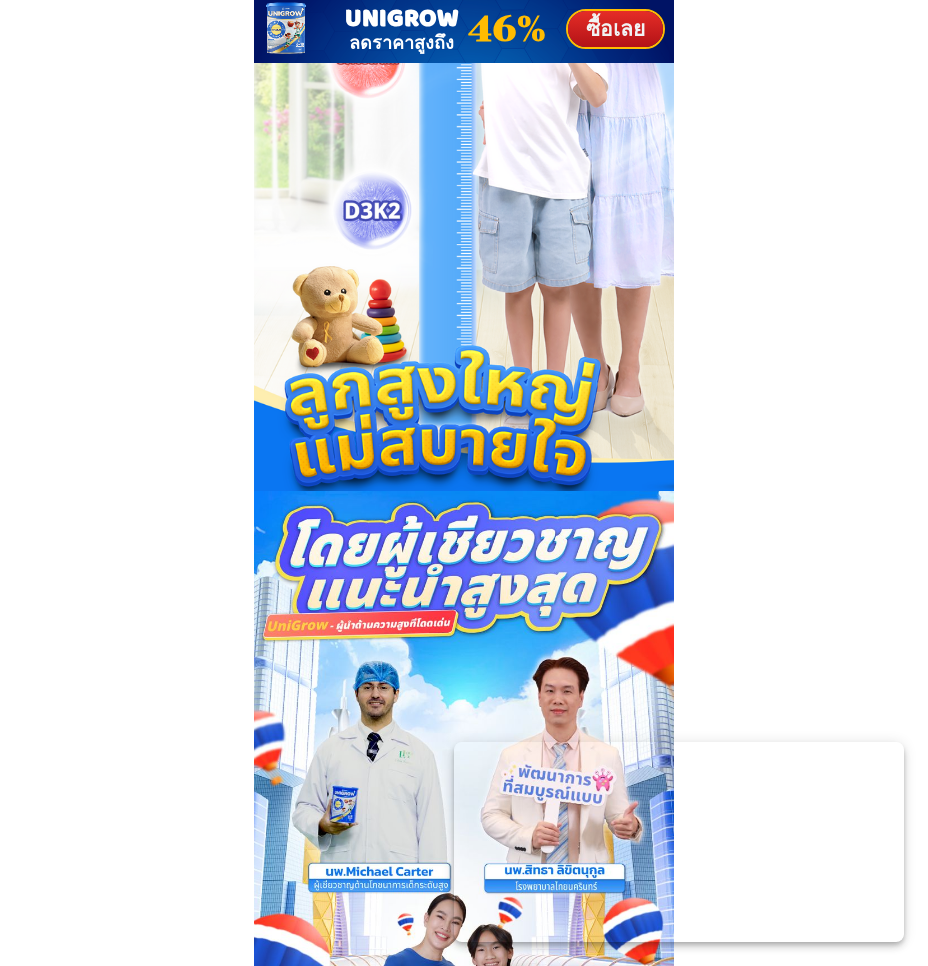 scroll, scrollTop: 500, scrollLeft: 0, axis: vertical 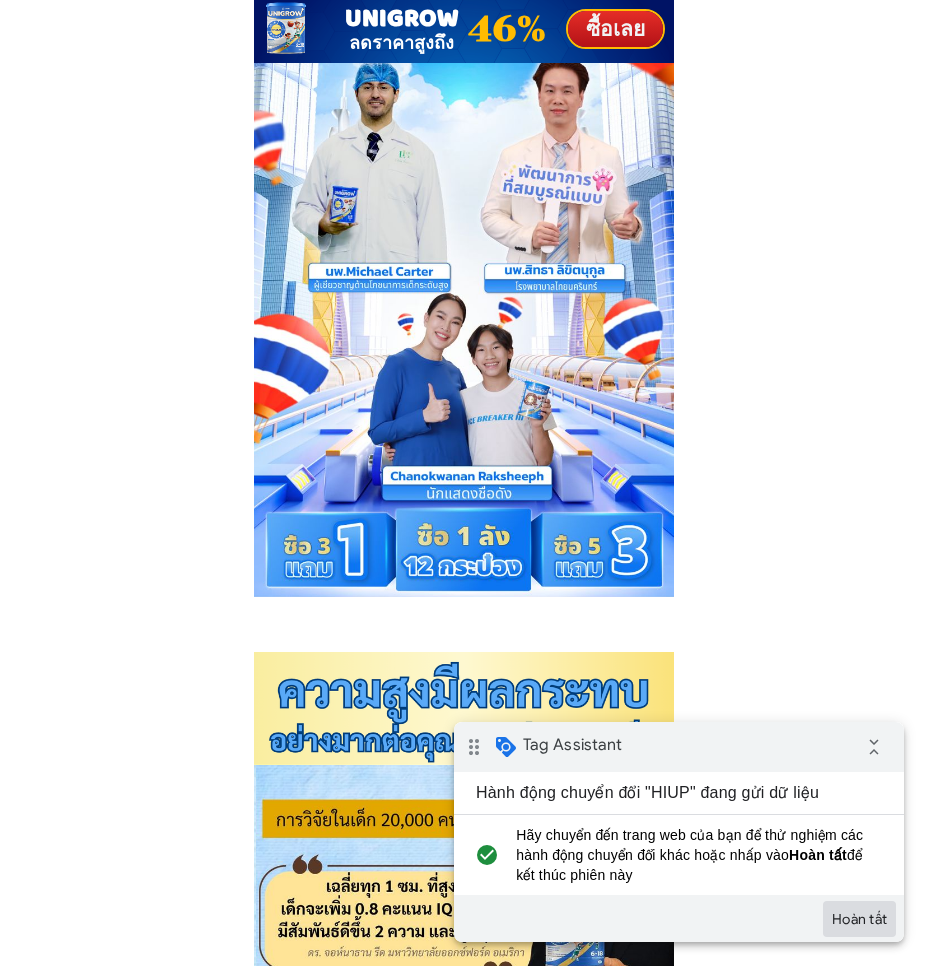 click on "Hoàn tất" at bounding box center [859, 919] 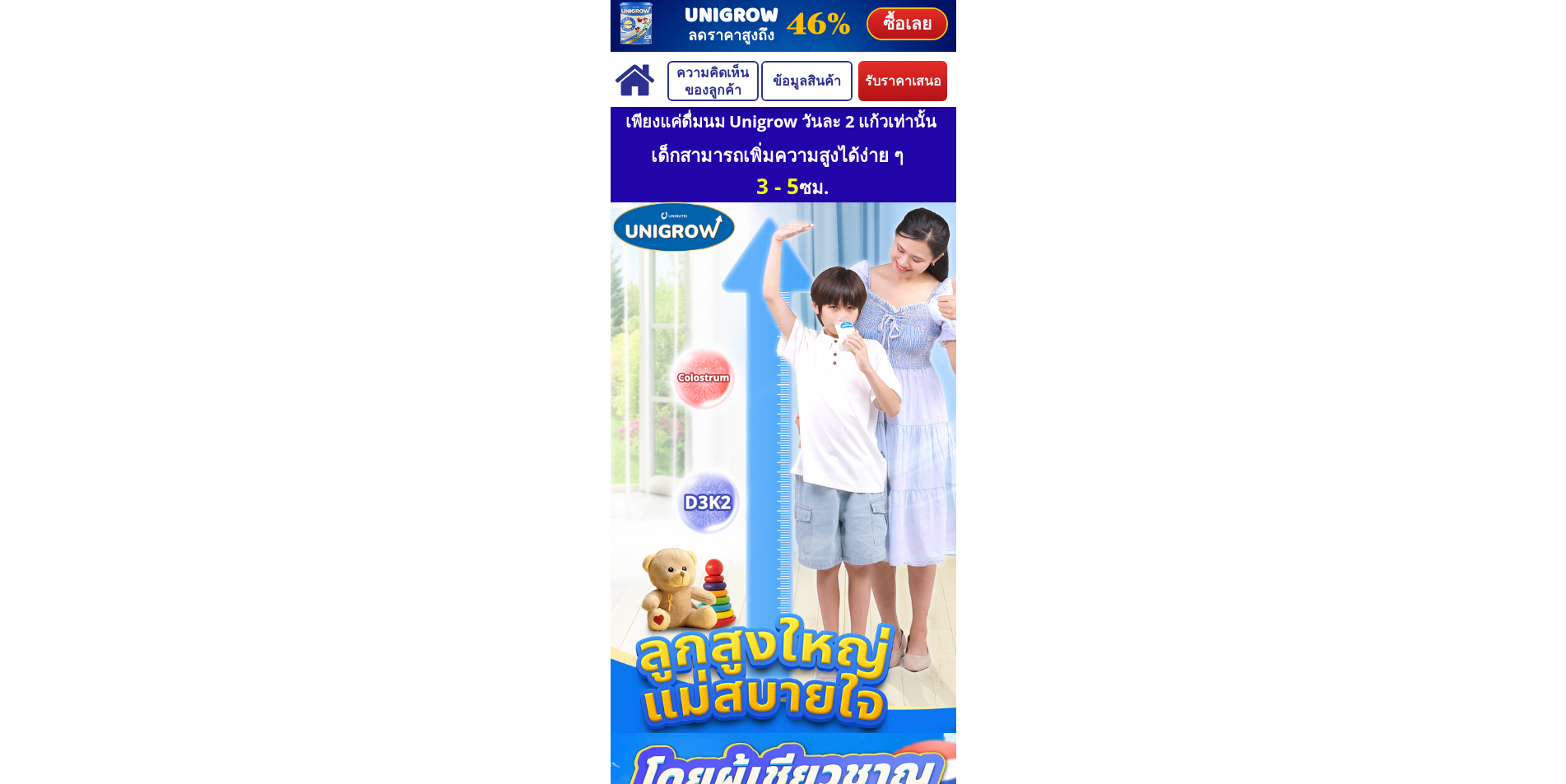 scroll, scrollTop: 0, scrollLeft: 0, axis: both 